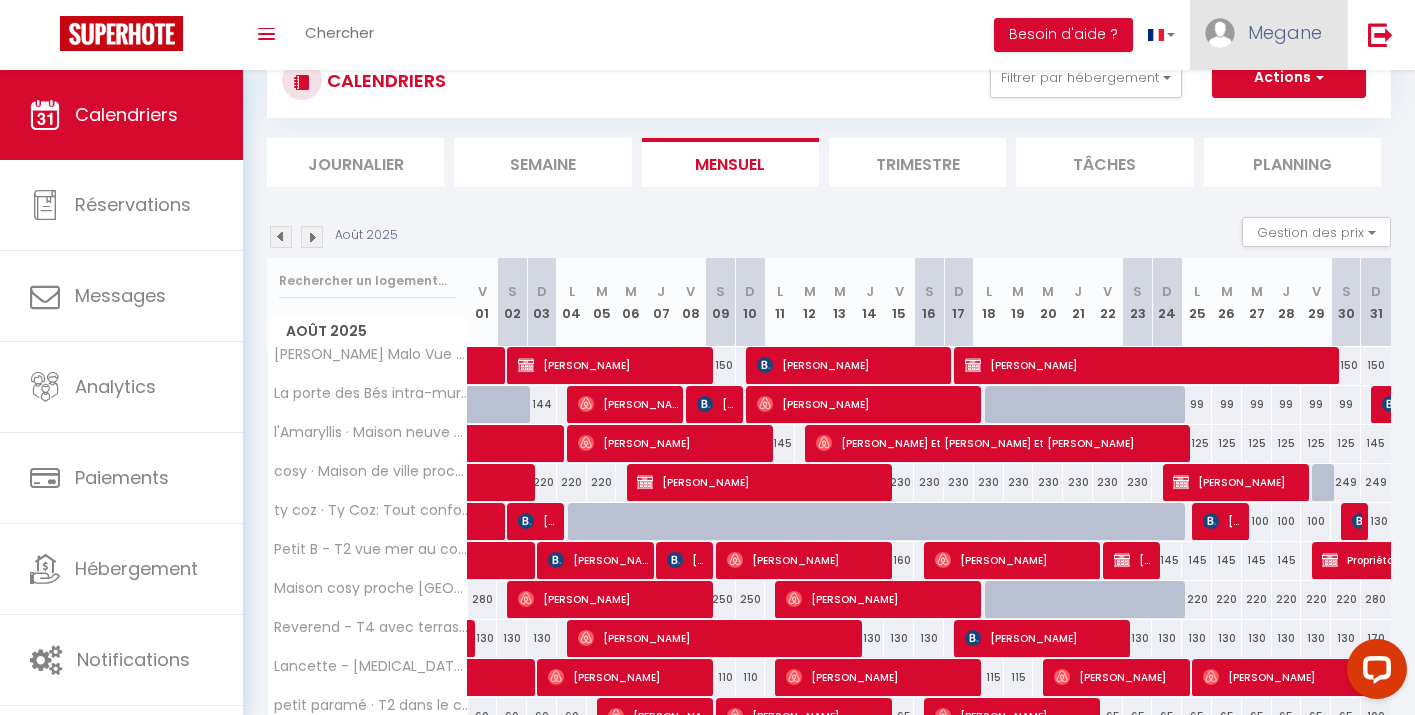 scroll, scrollTop: 70, scrollLeft: 0, axis: vertical 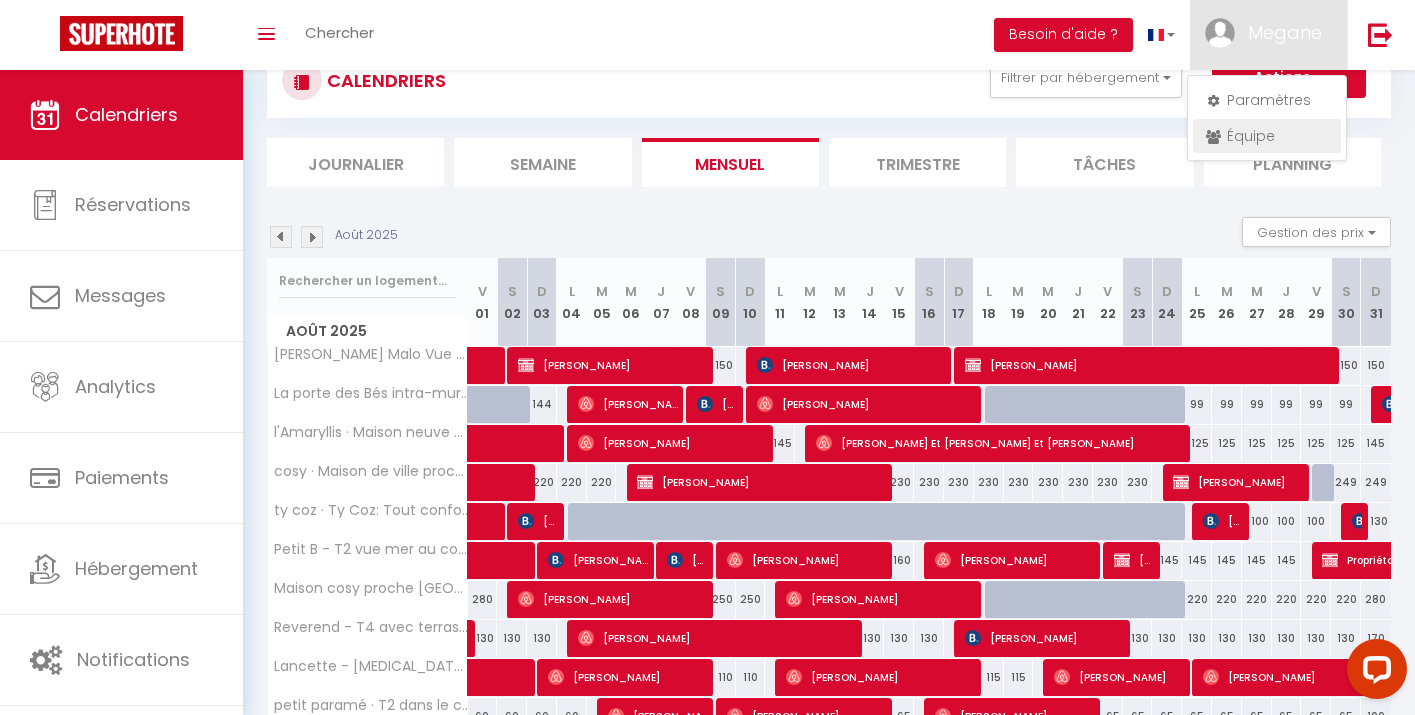 click on "Équipe" at bounding box center [1267, 136] 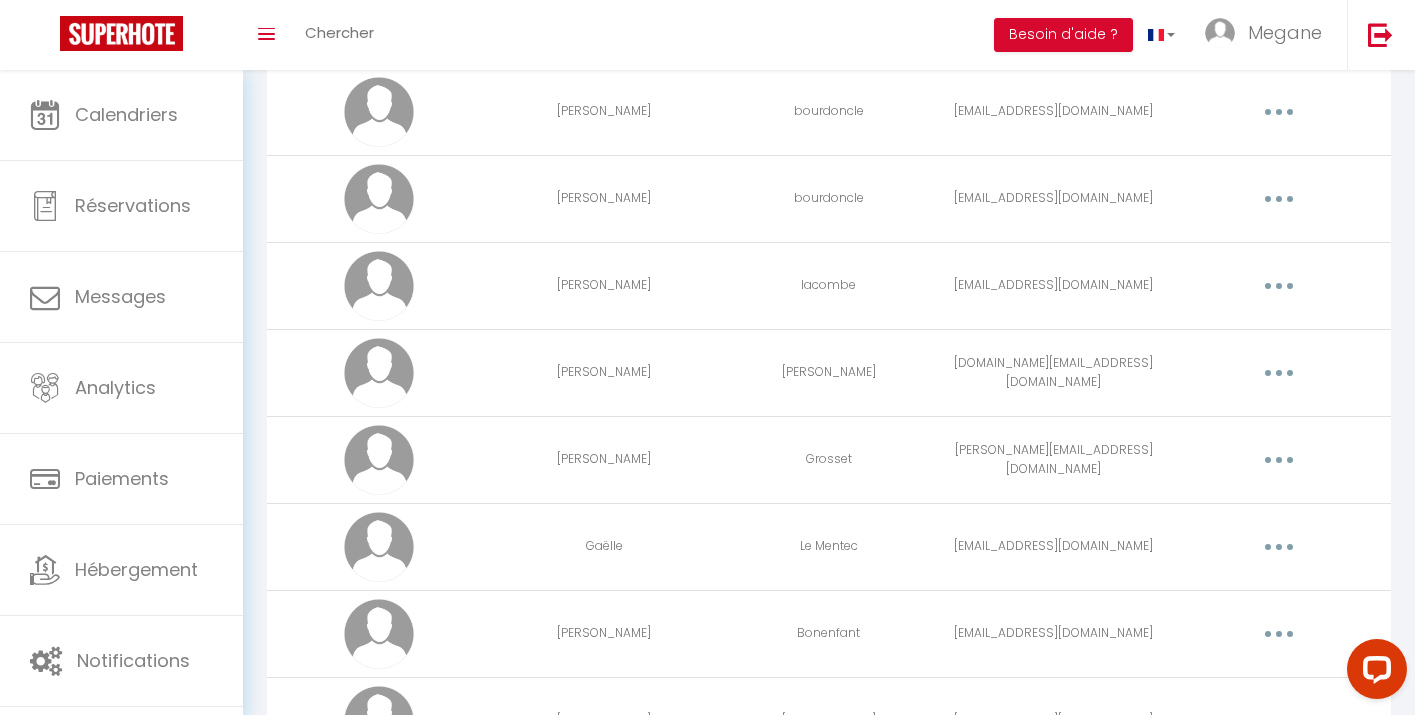 scroll, scrollTop: 1397, scrollLeft: 0, axis: vertical 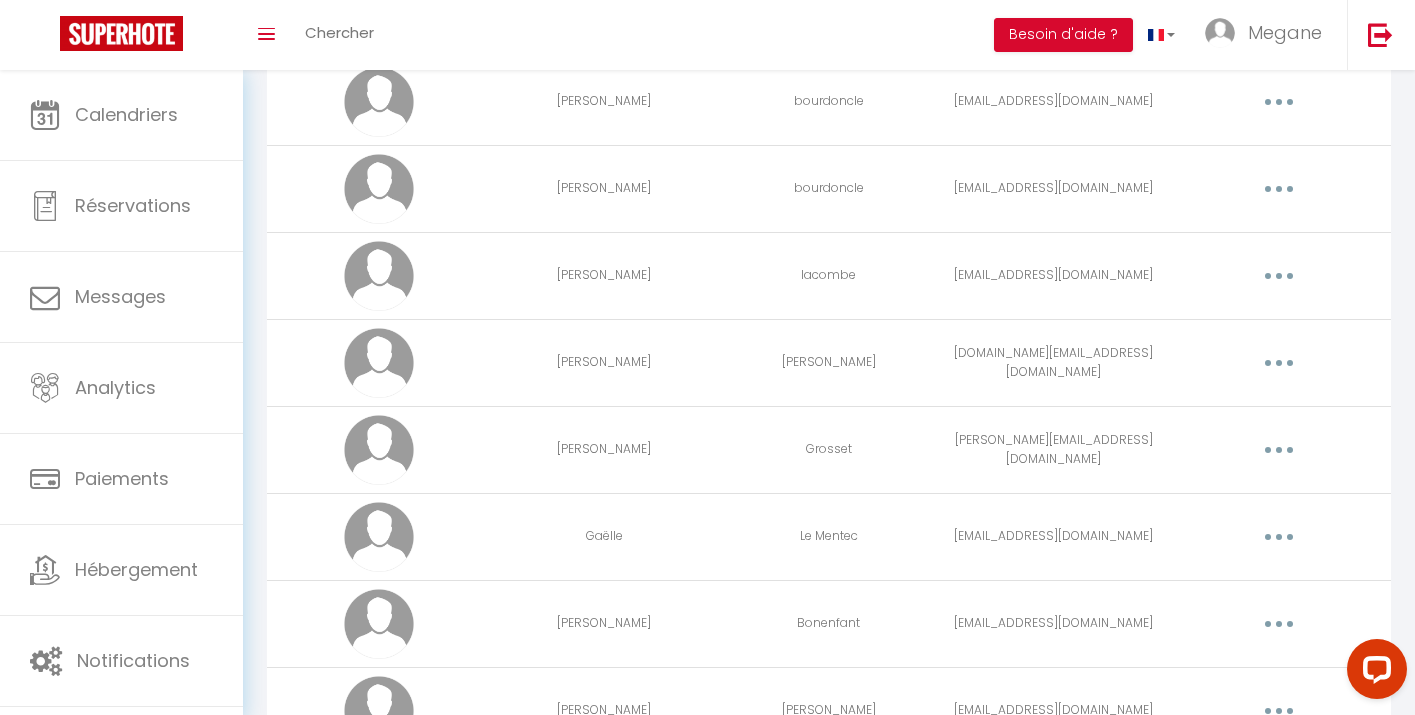 click at bounding box center [1279, 363] 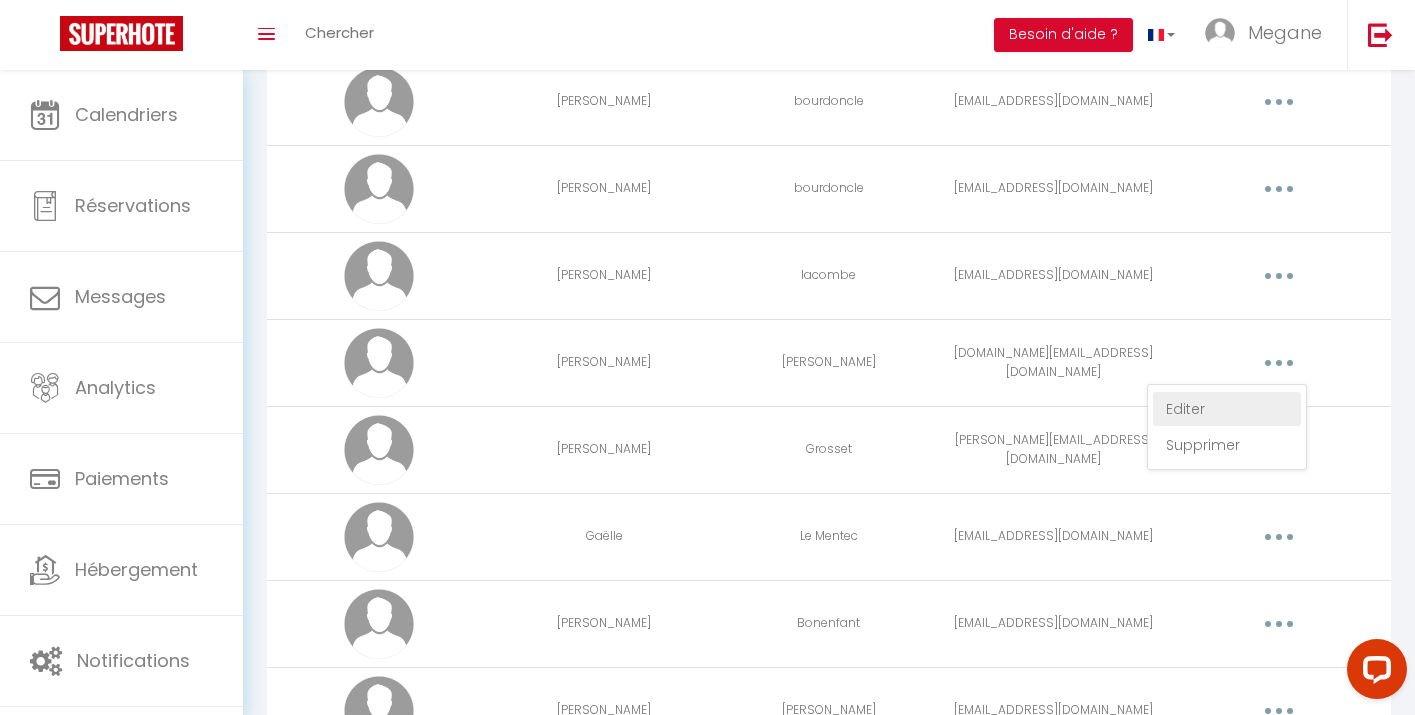 click on "Editer" at bounding box center [1227, 409] 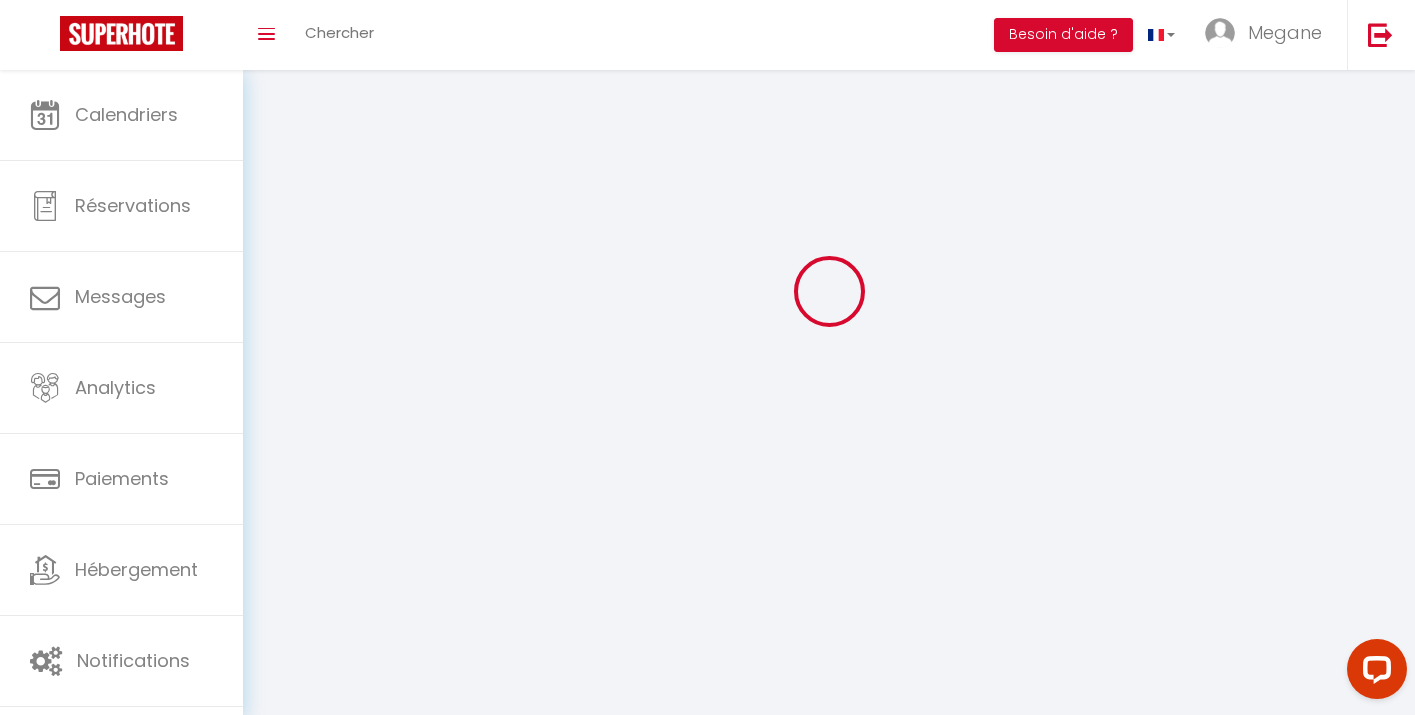 scroll, scrollTop: 70, scrollLeft: 0, axis: vertical 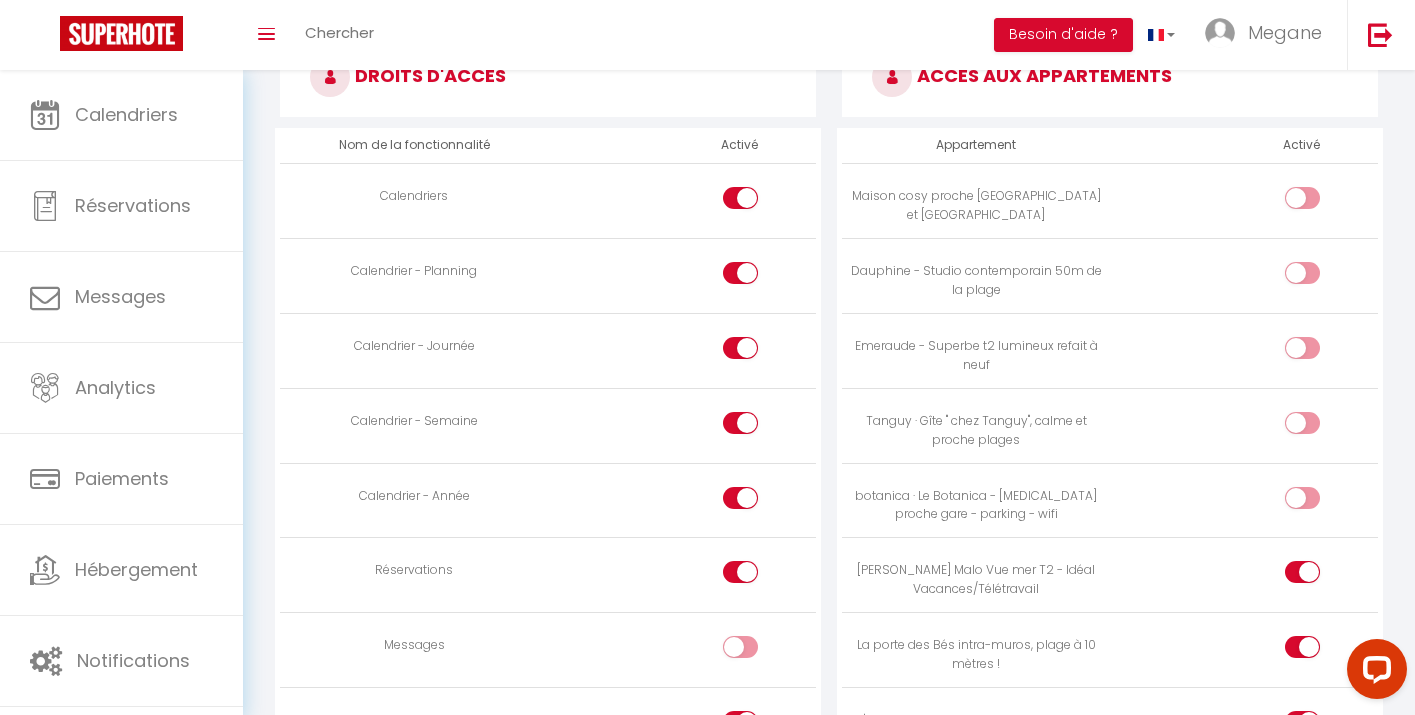 click at bounding box center (1319, 277) 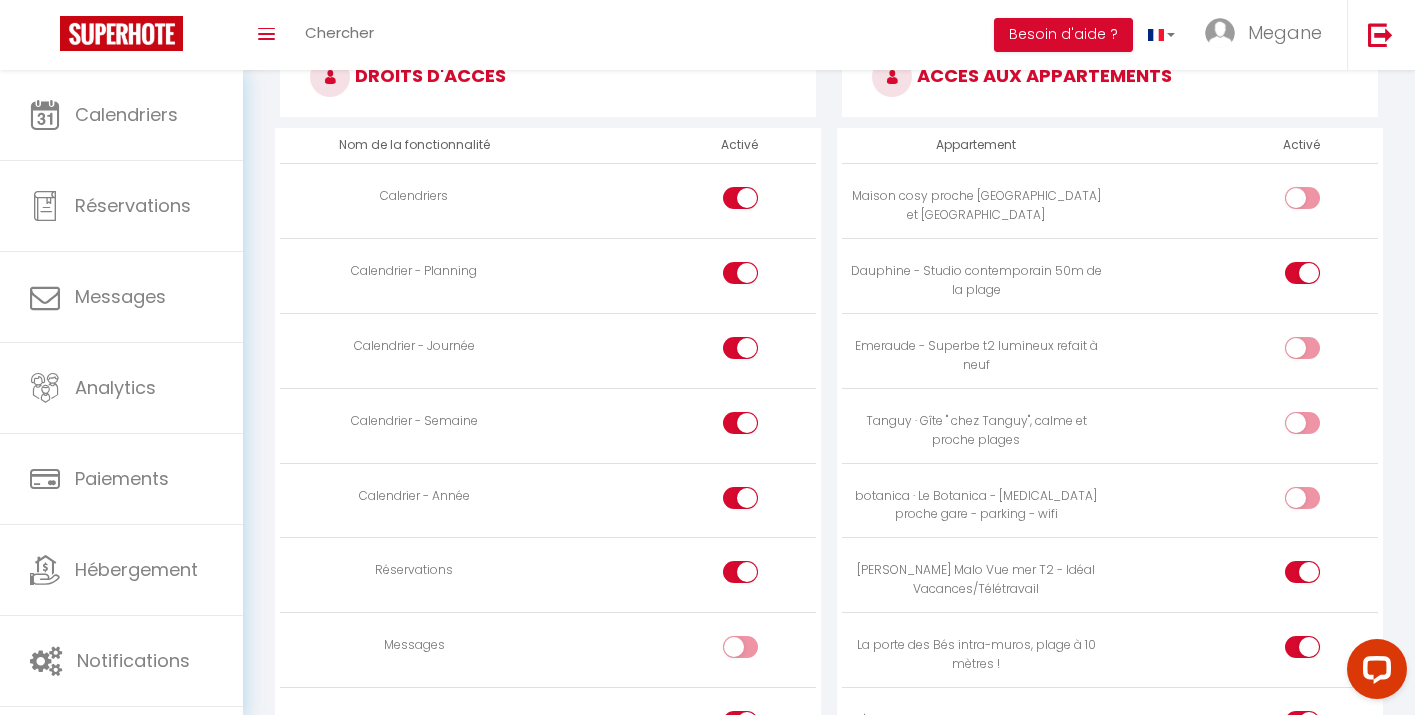 click at bounding box center (1319, 352) 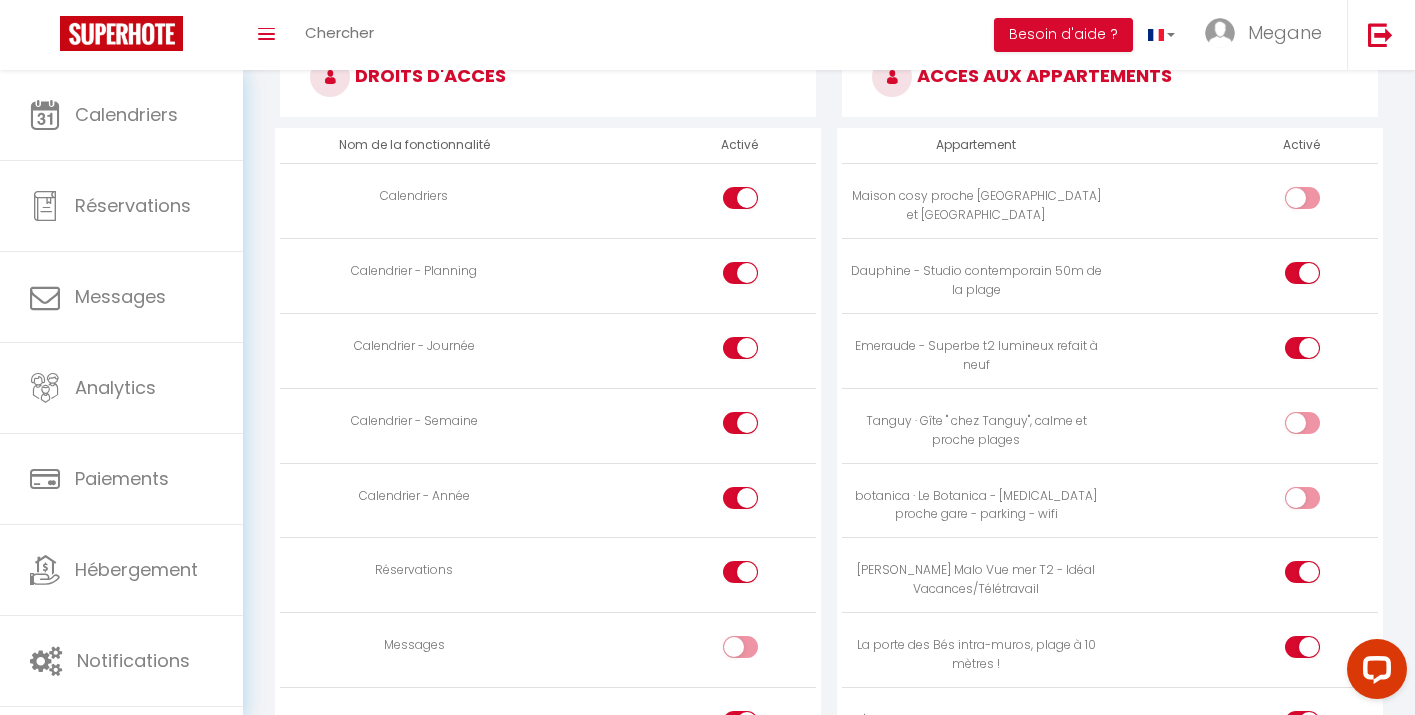 click at bounding box center (1319, 502) 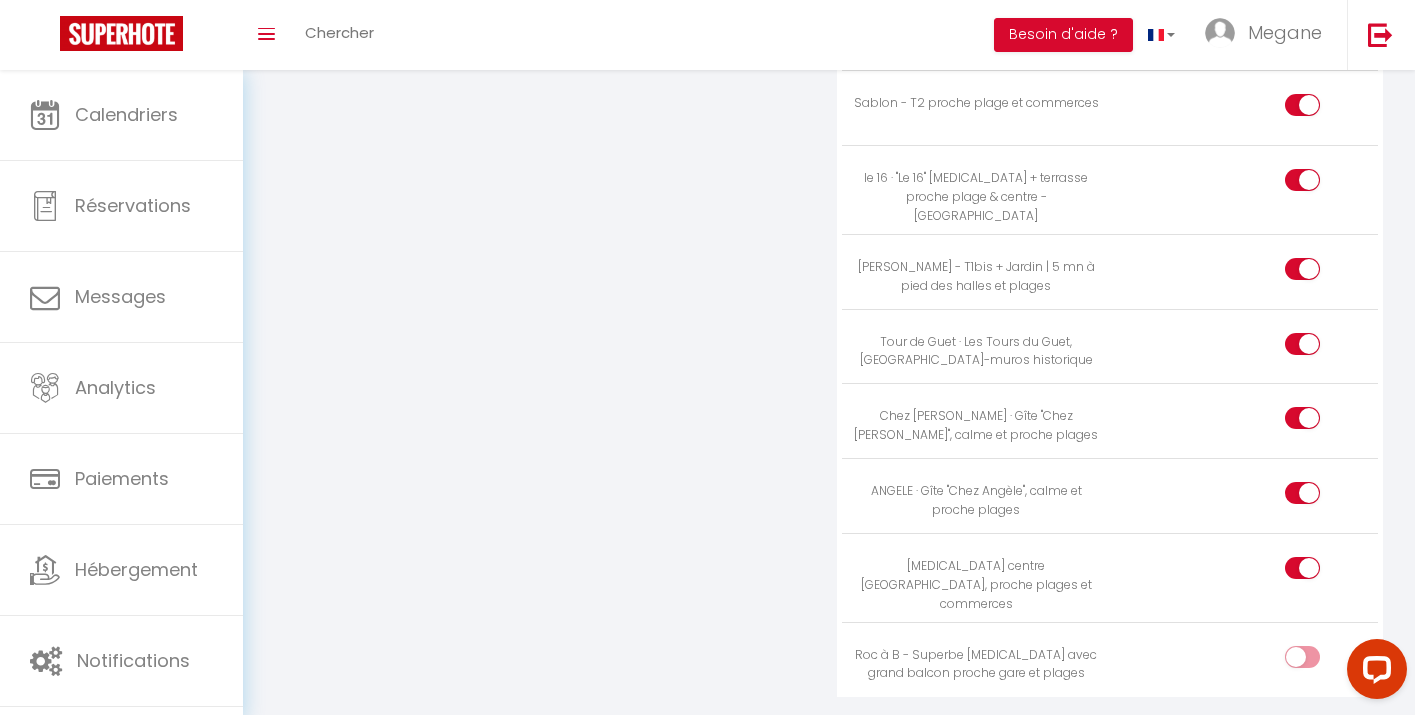 scroll, scrollTop: 2549, scrollLeft: 0, axis: vertical 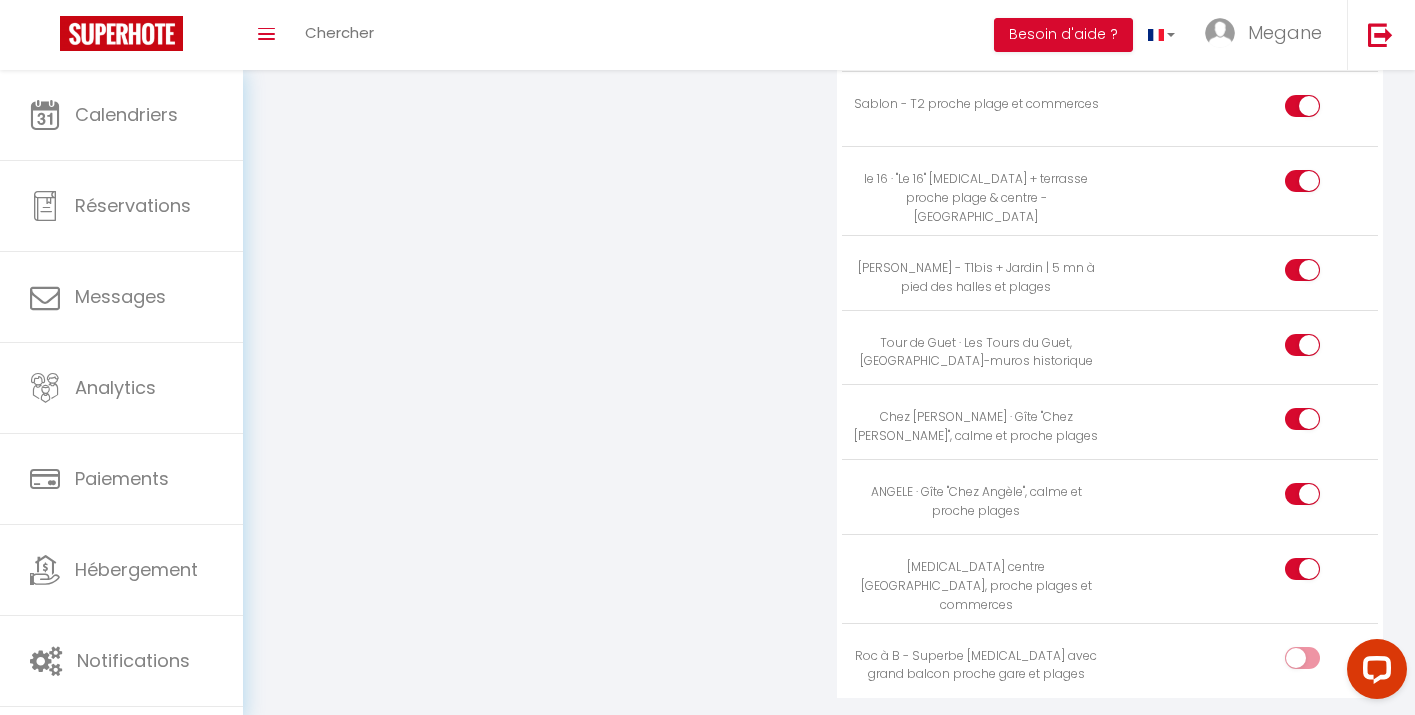 click at bounding box center (1319, 662) 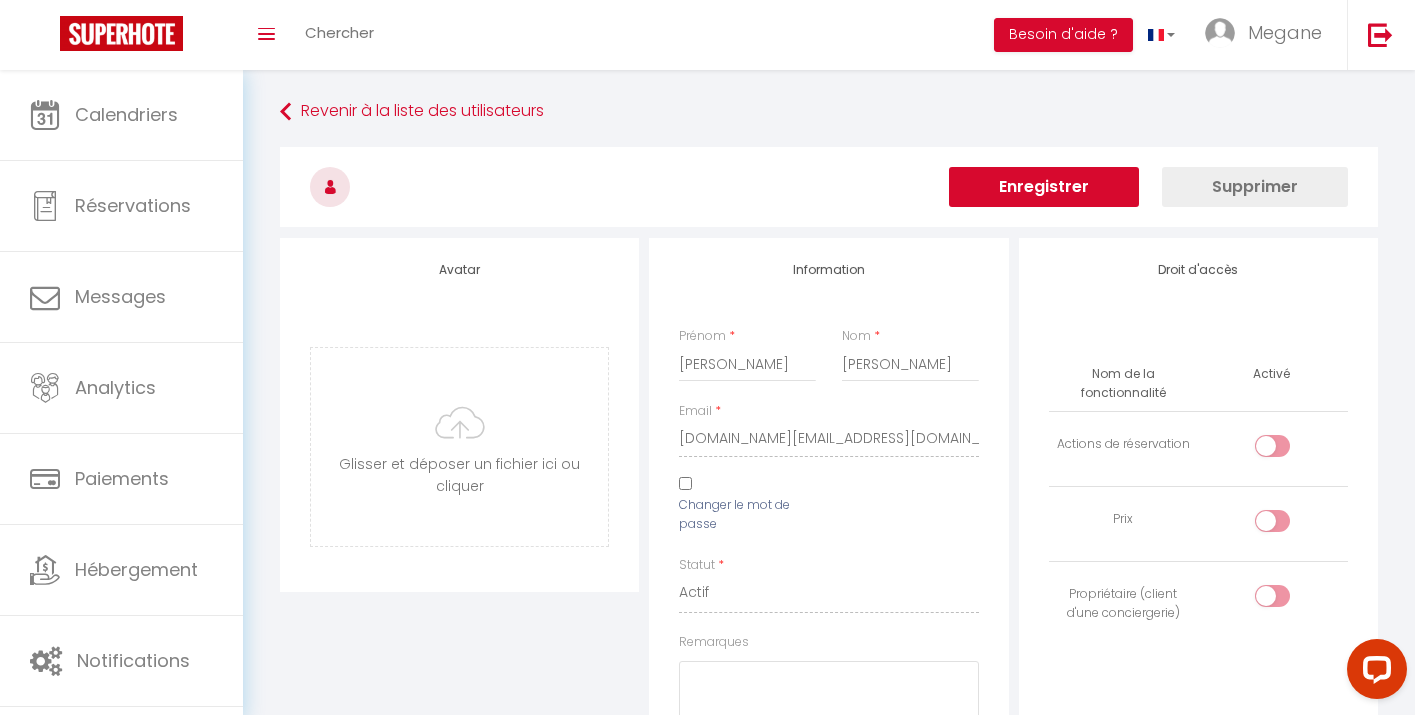 scroll, scrollTop: 0, scrollLeft: 0, axis: both 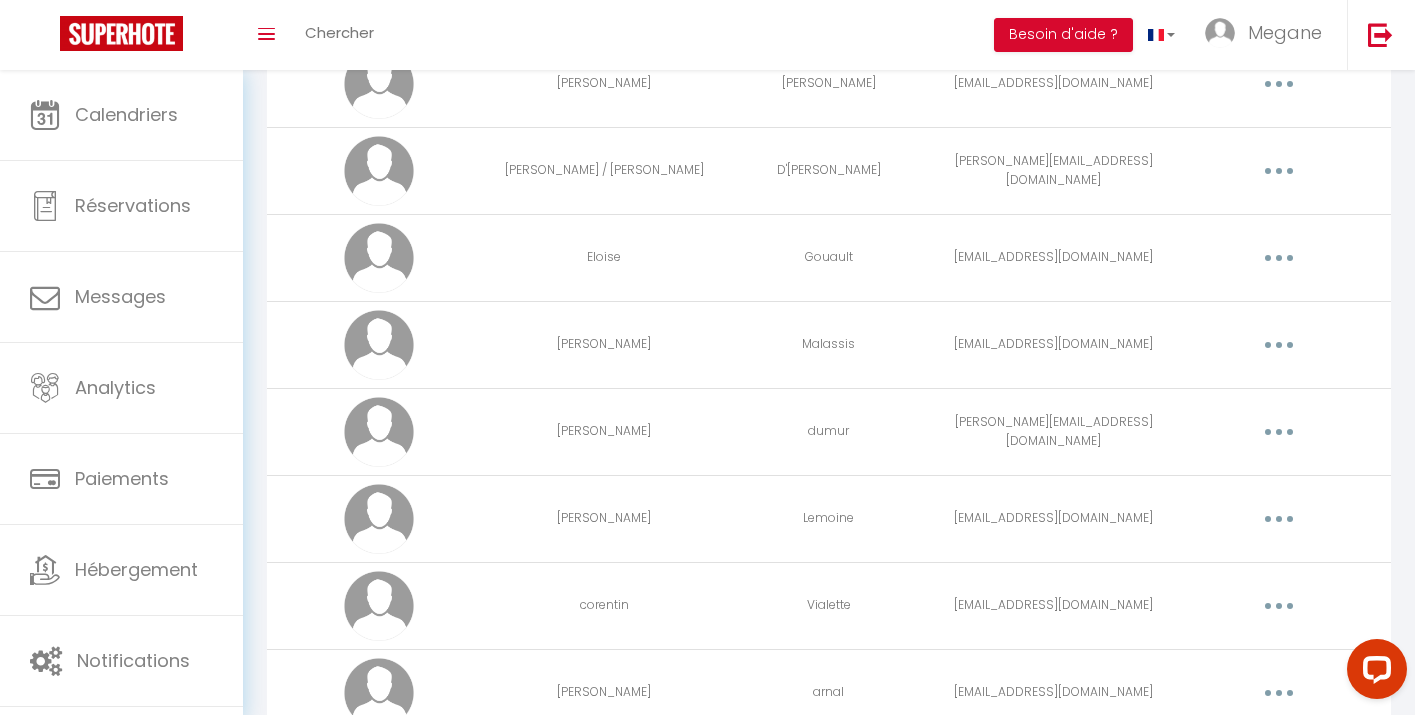click at bounding box center (1279, 345) 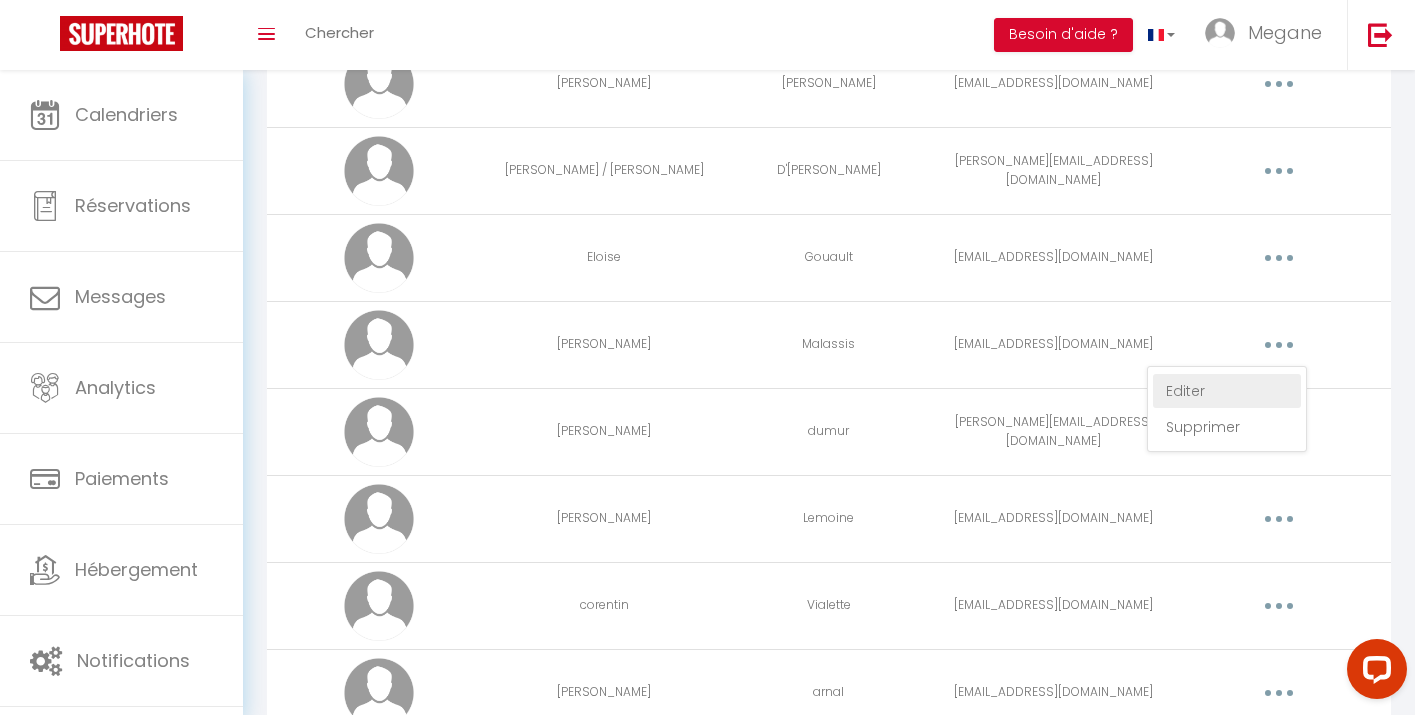 click on "Editer" at bounding box center [1227, 391] 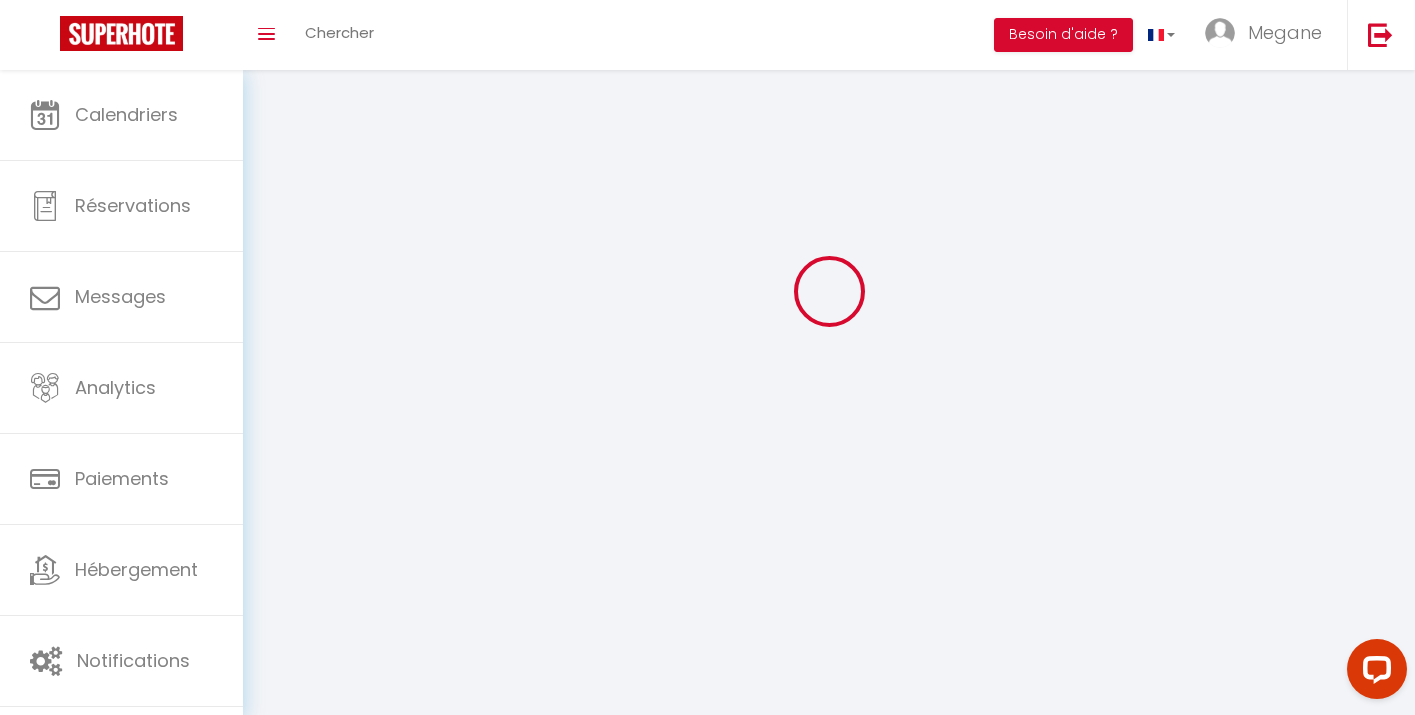 scroll, scrollTop: 70, scrollLeft: 0, axis: vertical 